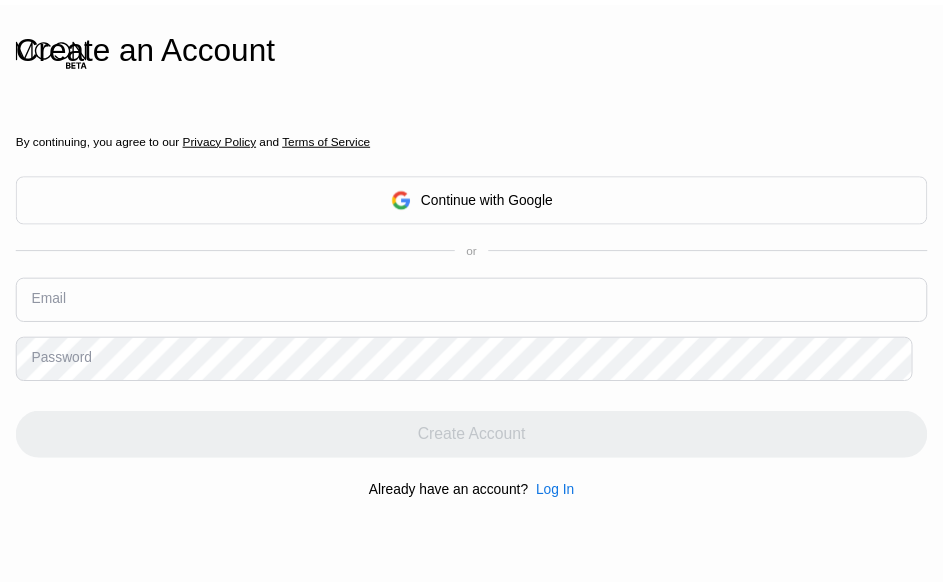 scroll, scrollTop: 0, scrollLeft: 0, axis: both 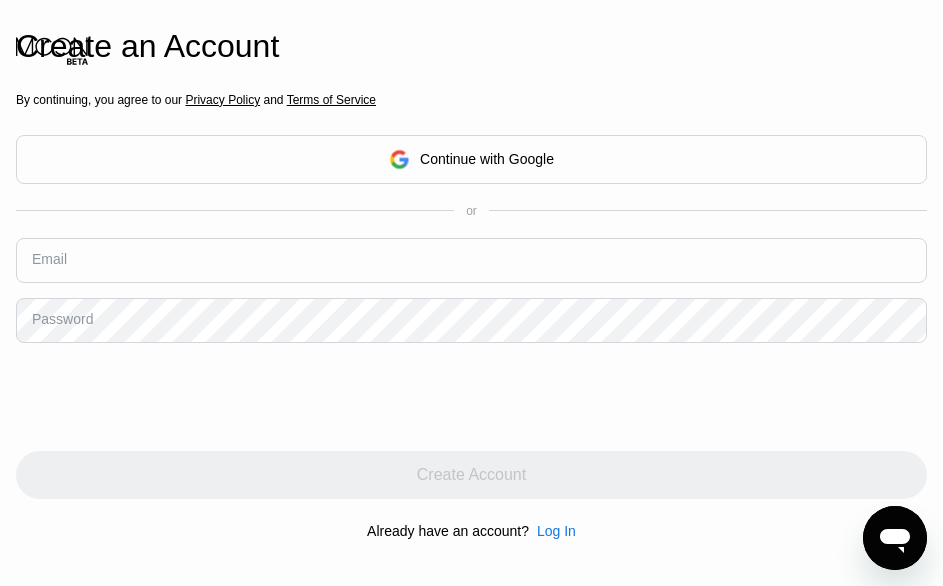 click on "By continuing, you agree to our   Privacy Policy   and   Terms of Service Continue with Google or Email Password Create Account Already have an account? Log In" at bounding box center [471, 315] 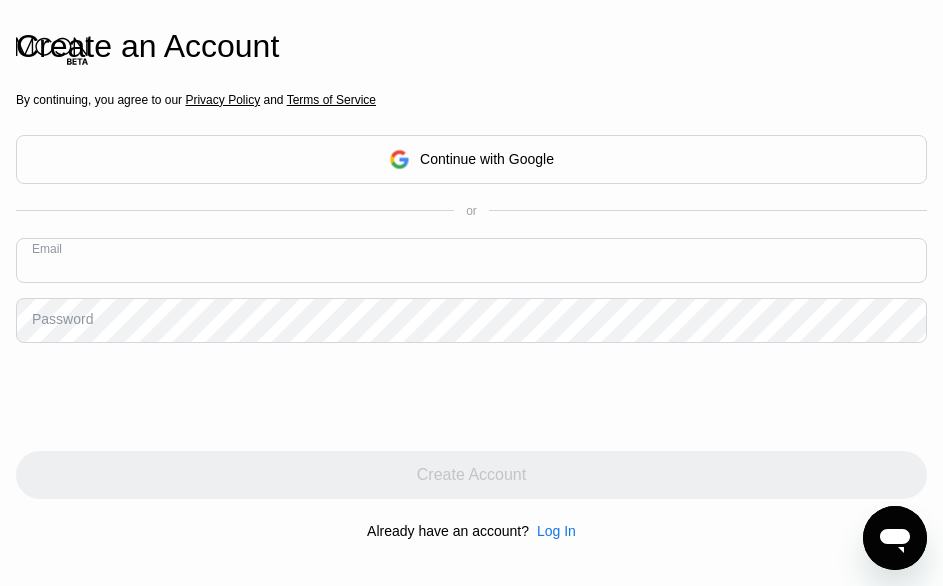 paste on "[USERNAME]@[DOMAIN]" 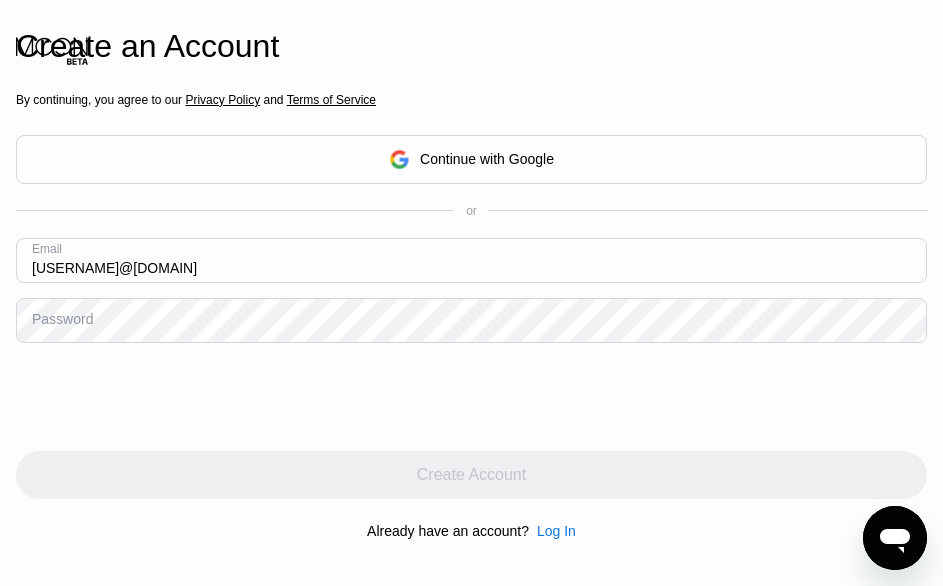 type on "[USERNAME]@[DOMAIN]" 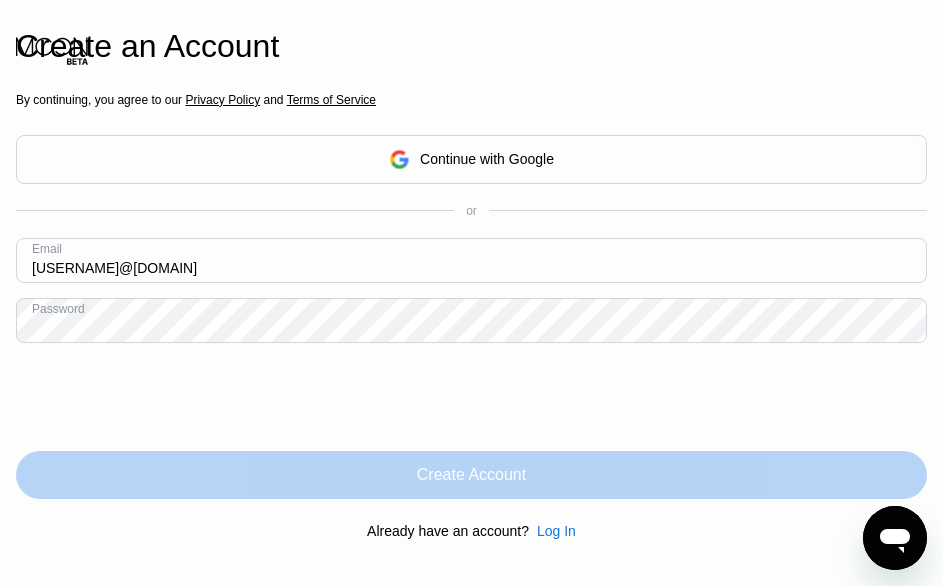 click on "Create Account" at bounding box center (471, 475) 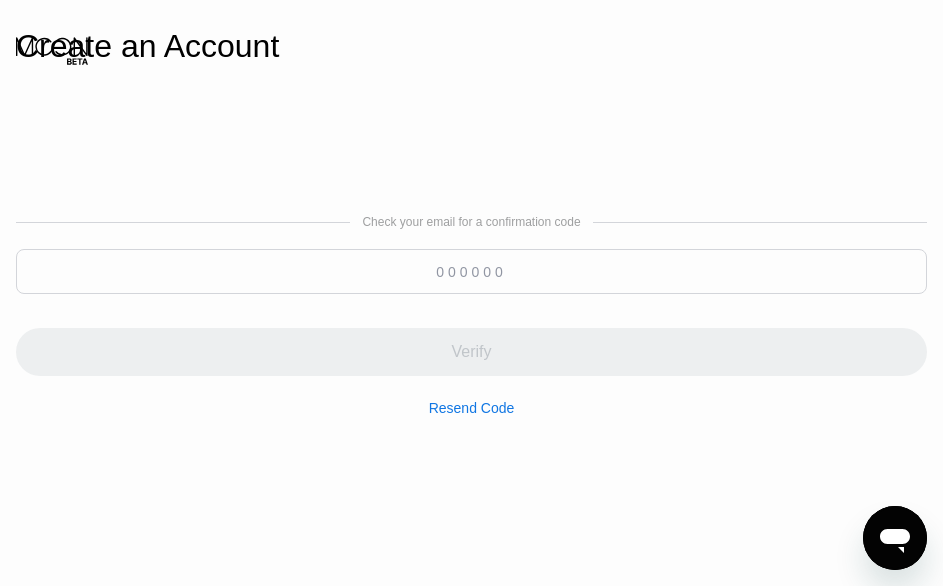 click on "Check your email for a confirmation code Verify Resend Code" at bounding box center [471, 315] 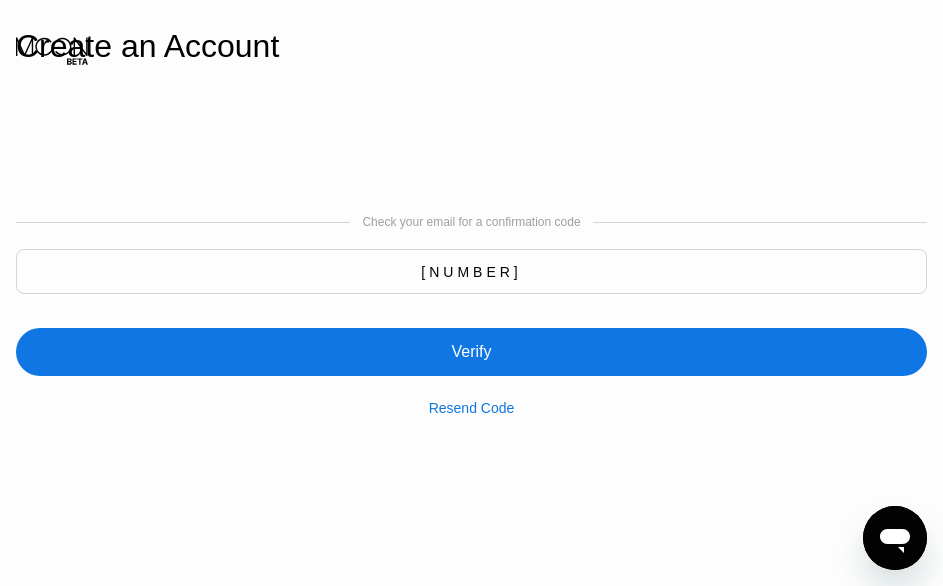 type on "[NUMBER]" 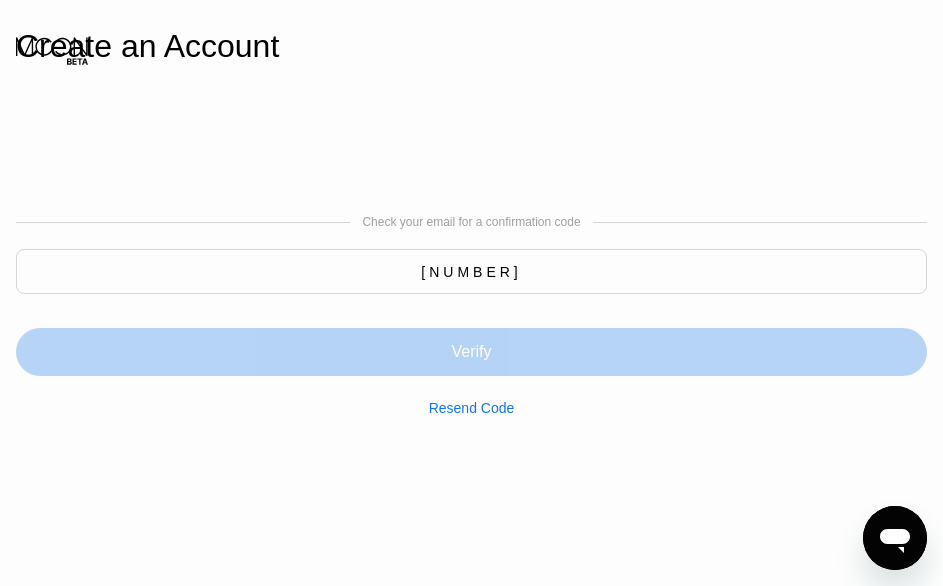click on "Verify" at bounding box center (471, 352) 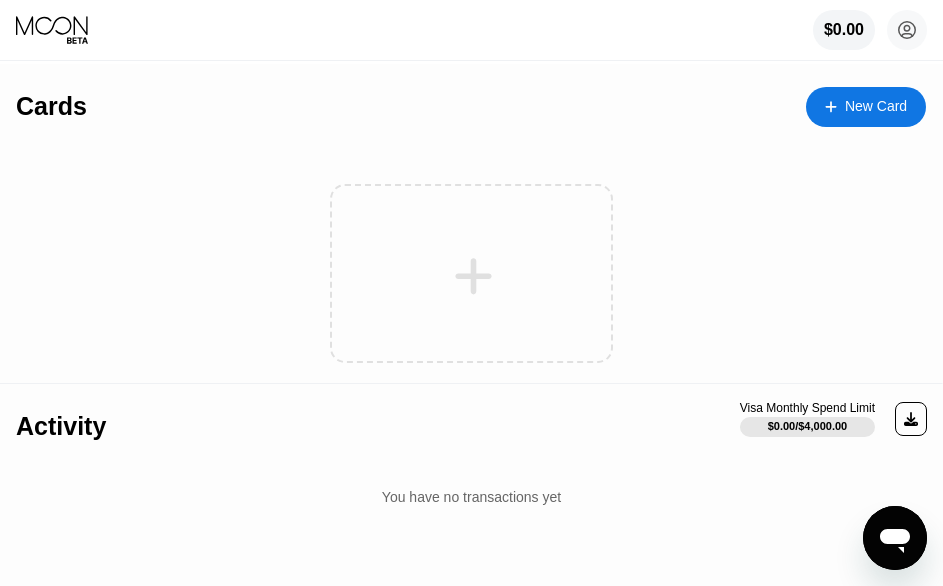 click on "New Card" at bounding box center (876, 106) 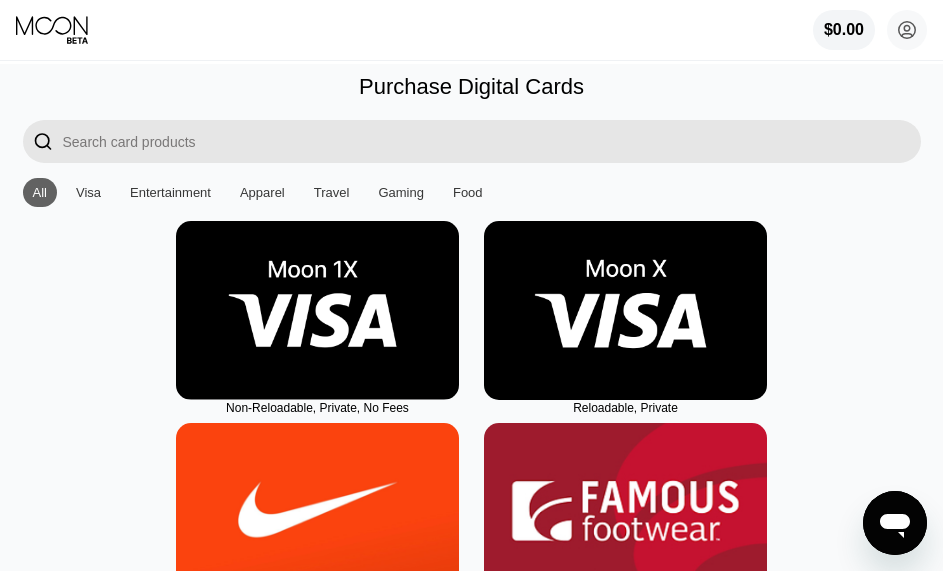 click at bounding box center [317, 310] 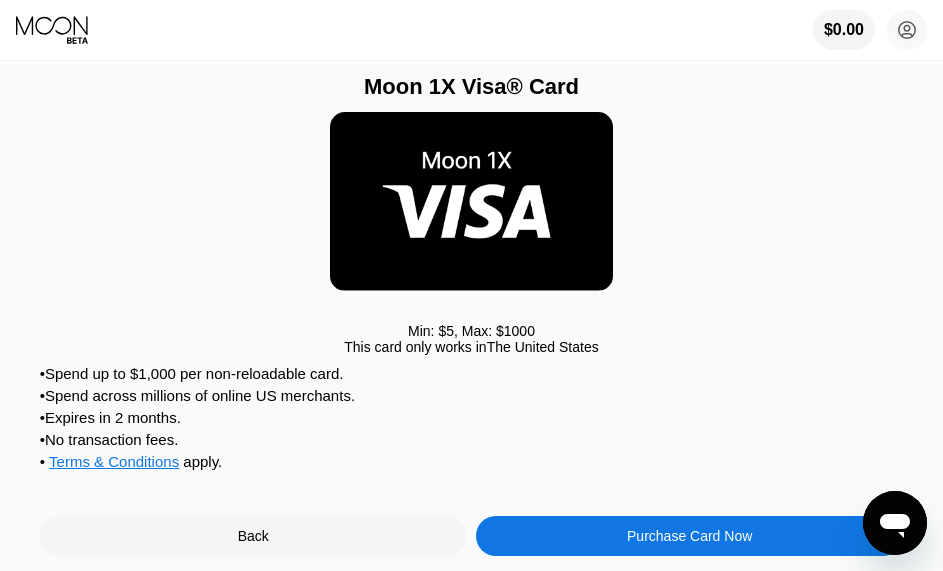 scroll, scrollTop: 100, scrollLeft: 0, axis: vertical 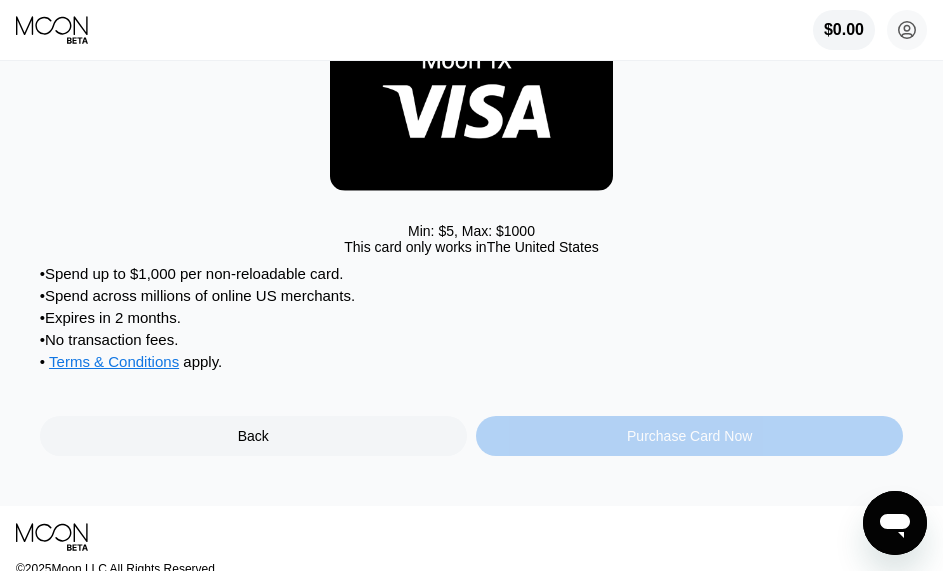 click on "Purchase Card Now" at bounding box center [689, 436] 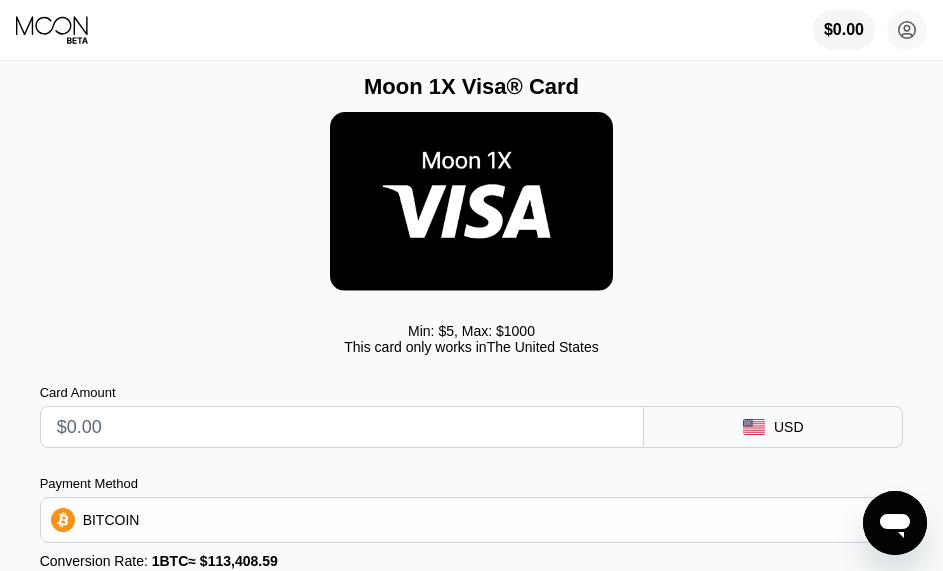 scroll, scrollTop: 100, scrollLeft: 0, axis: vertical 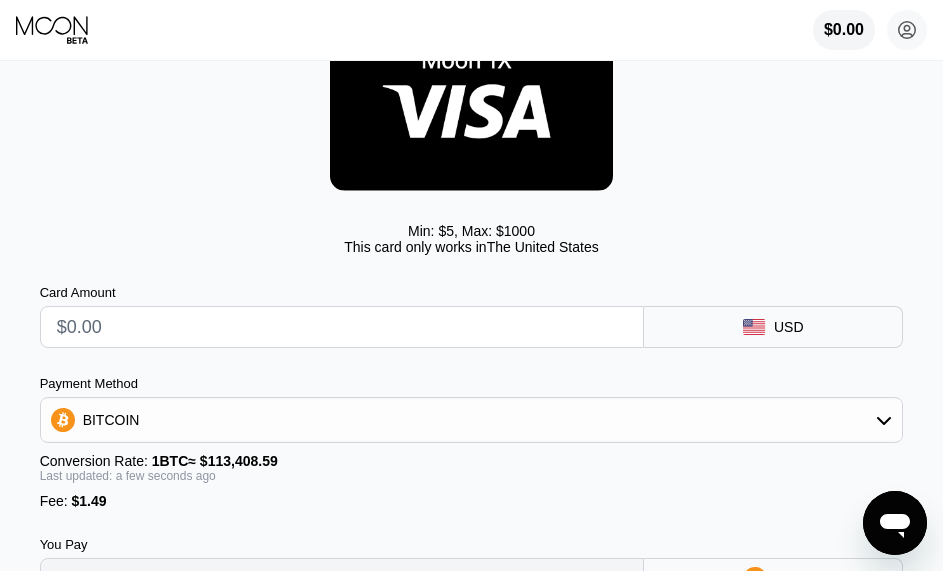 click at bounding box center [342, 327] 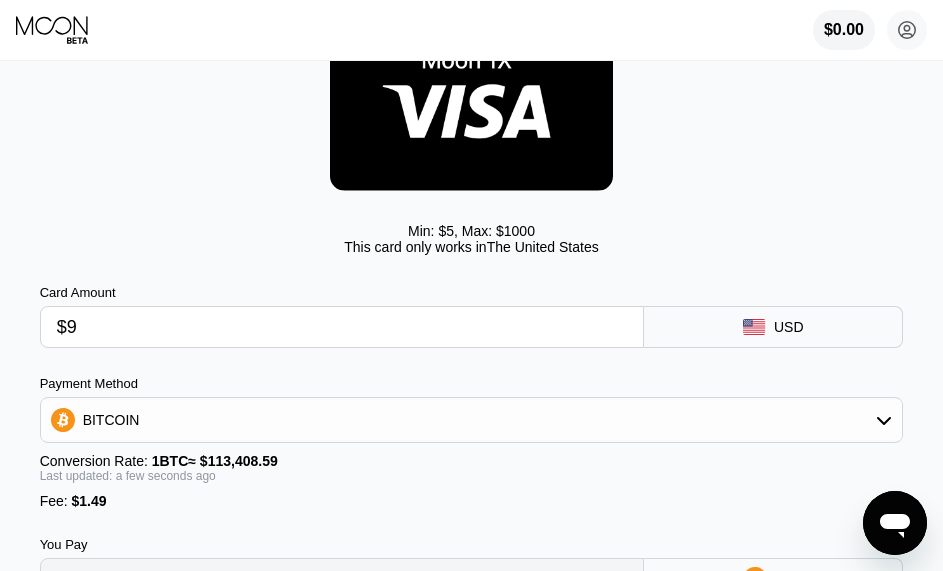 type on "0.00009250" 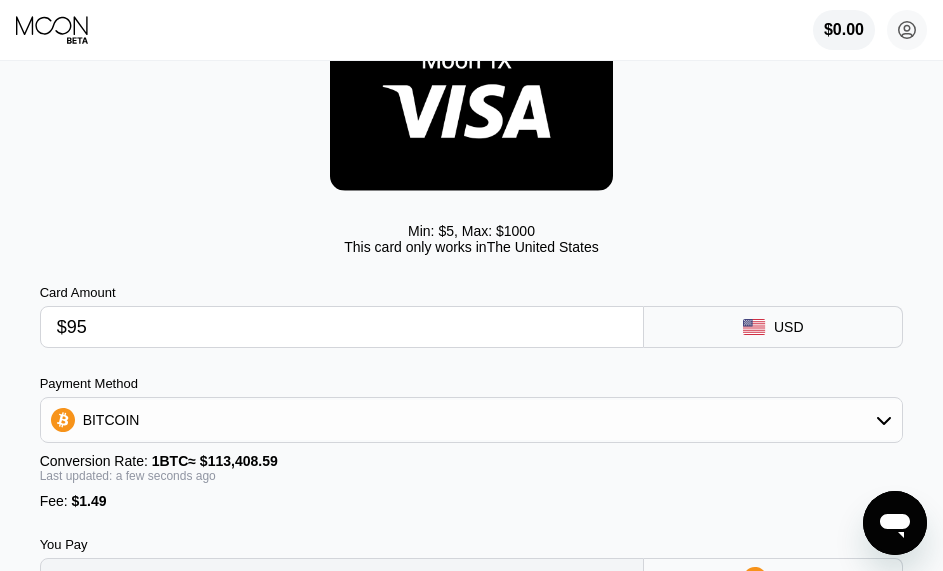 type on "0.00085082" 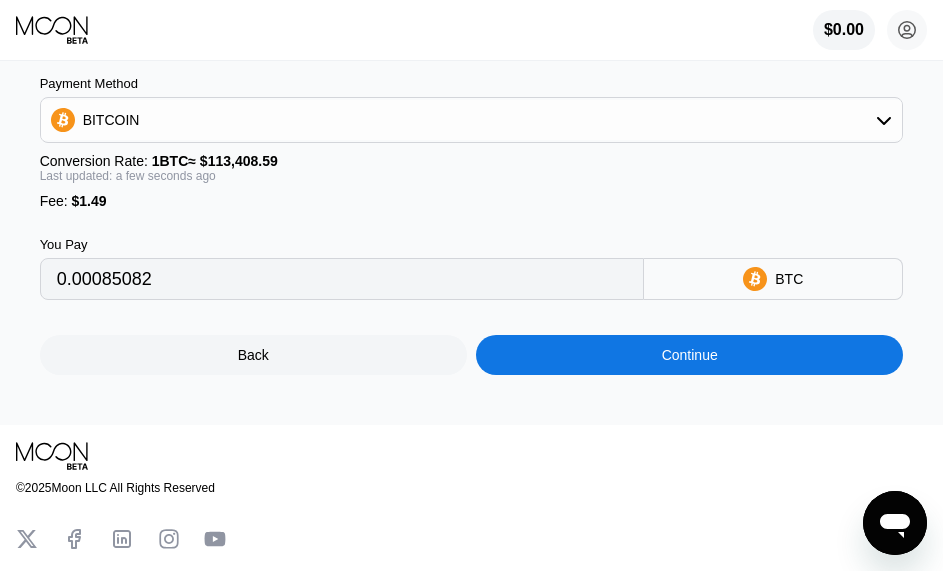 type on "$95" 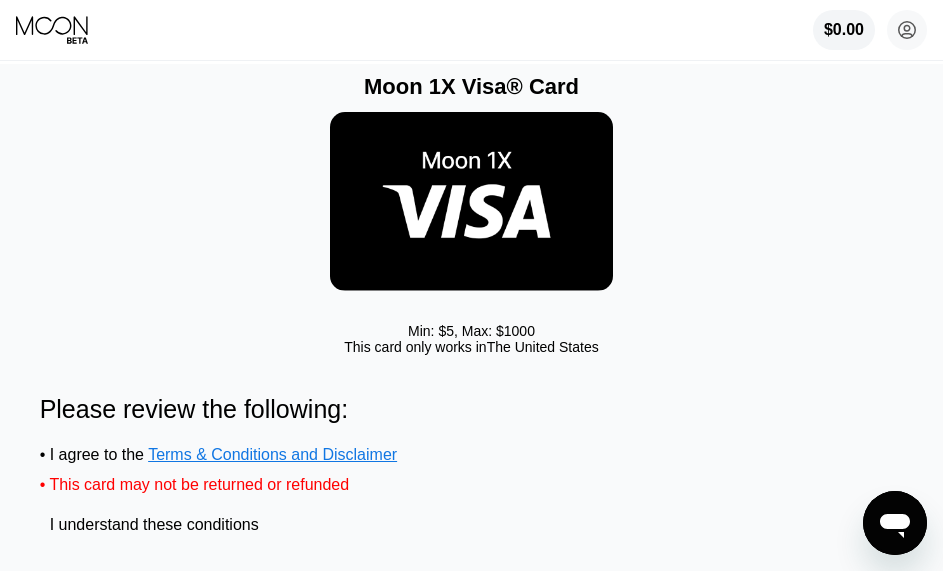 scroll, scrollTop: 200, scrollLeft: 0, axis: vertical 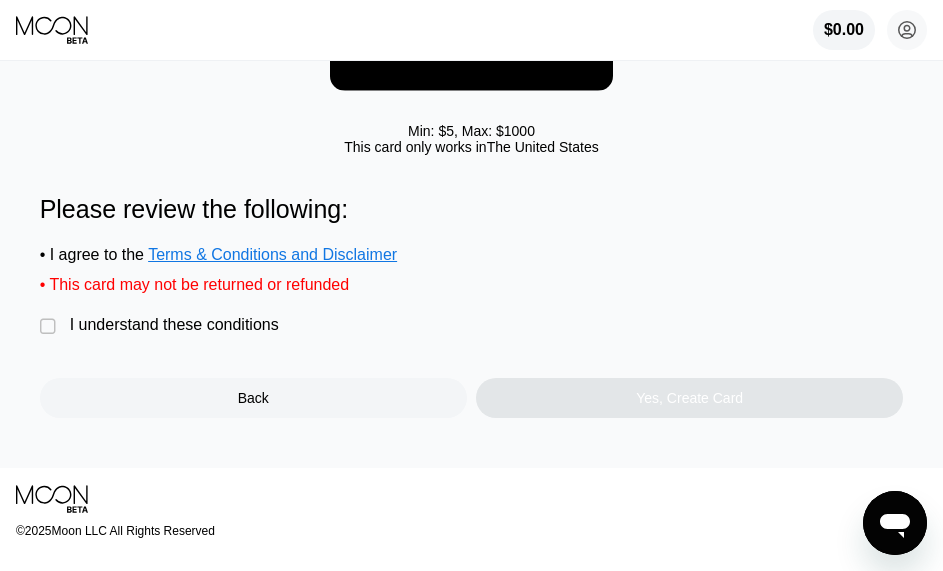 click on "I understand these conditions" at bounding box center [174, 325] 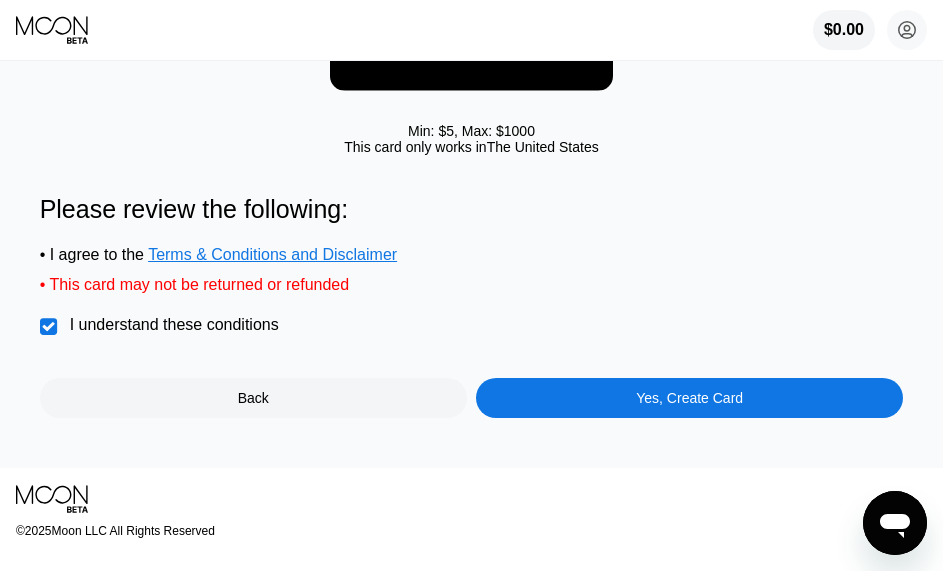 click on "Please review the following: • I agree to the   Terms & Conditions and Disclaimer • This card may not be returned or refunded  I understand these conditions Back Yes, Create Card" at bounding box center [472, 306] 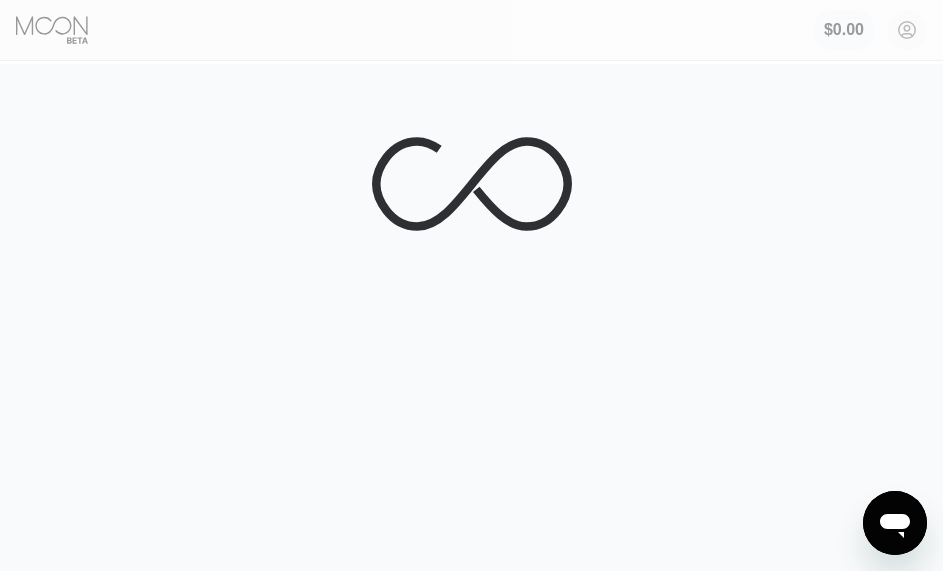 scroll, scrollTop: 0, scrollLeft: 0, axis: both 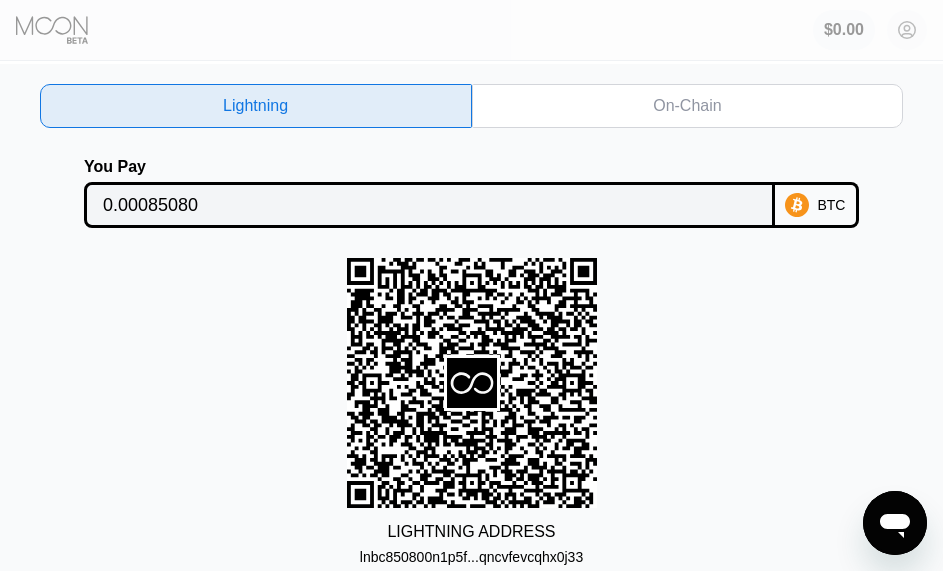 click on "On-Chain" at bounding box center [688, 106] 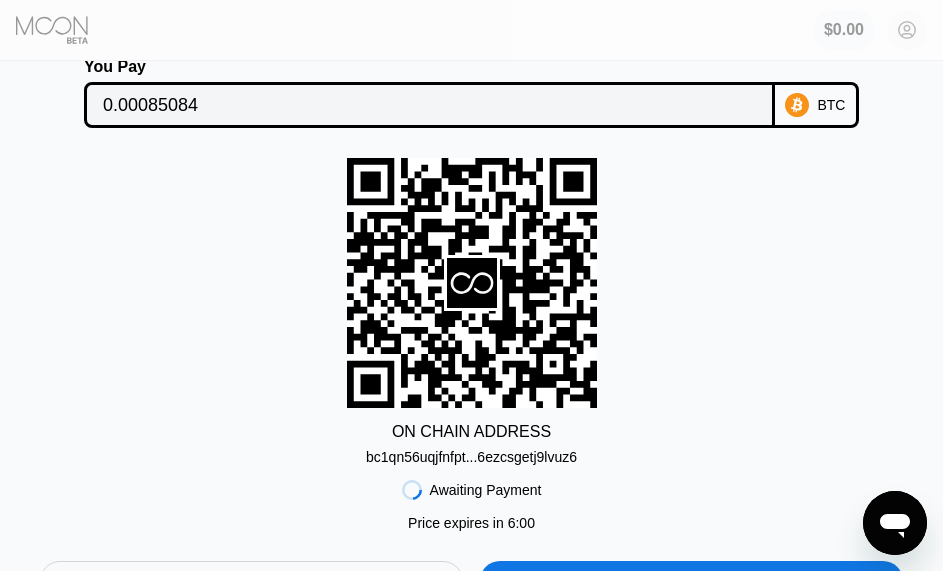 scroll, scrollTop: 0, scrollLeft: 0, axis: both 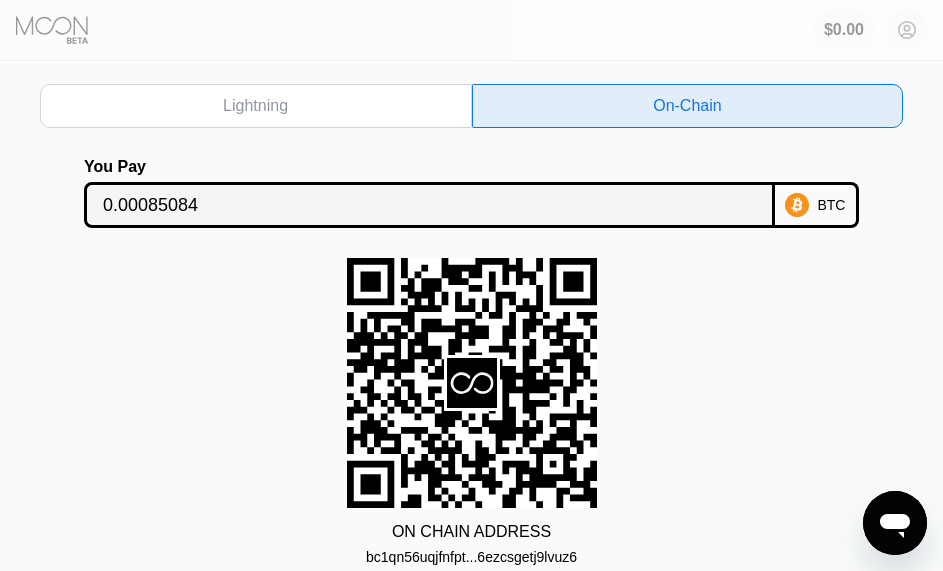 click on "0.00085084" at bounding box center [429, 205] 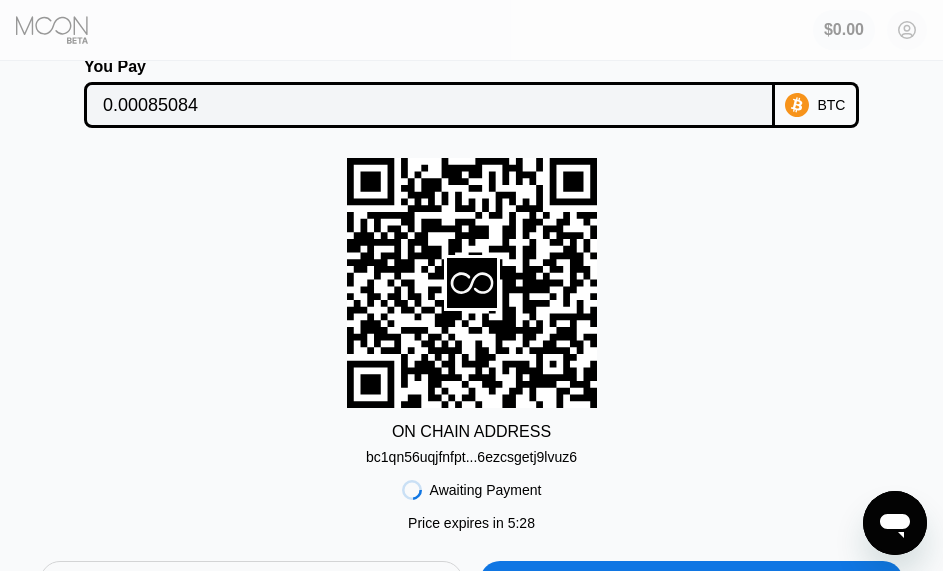 scroll, scrollTop: 200, scrollLeft: 0, axis: vertical 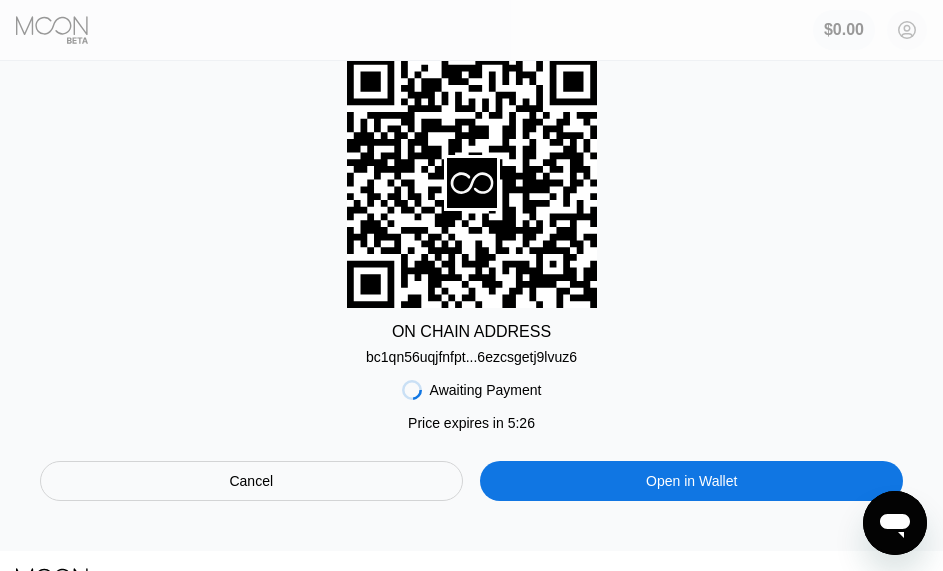 click on "bc1qn56uqjfnfpt...6ezcsgetj9lvuz6" at bounding box center [471, 357] 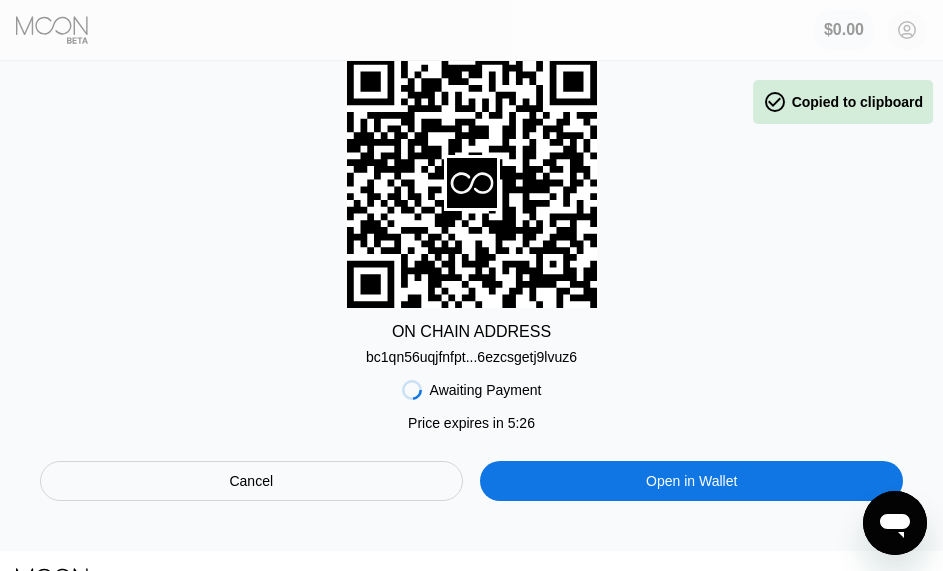 scroll, scrollTop: 0, scrollLeft: 0, axis: both 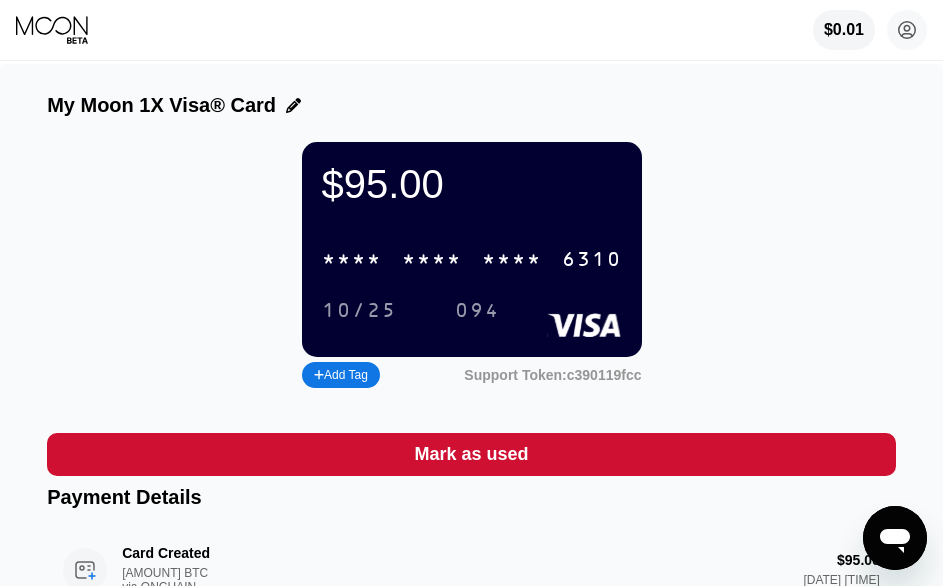 click on "* * * * * * * * * * * * [LAST_FOUR]" at bounding box center (472, 259) 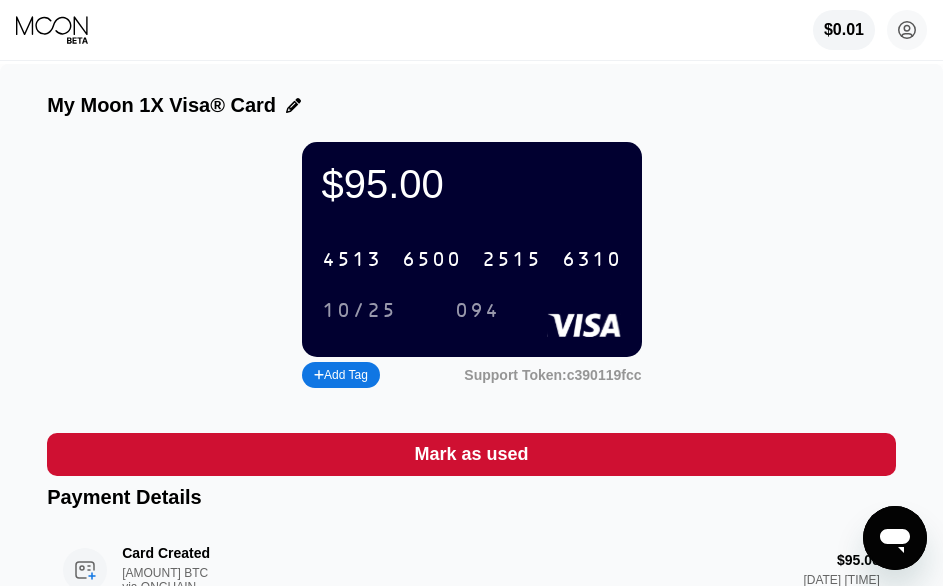 click on "094" at bounding box center [477, 311] 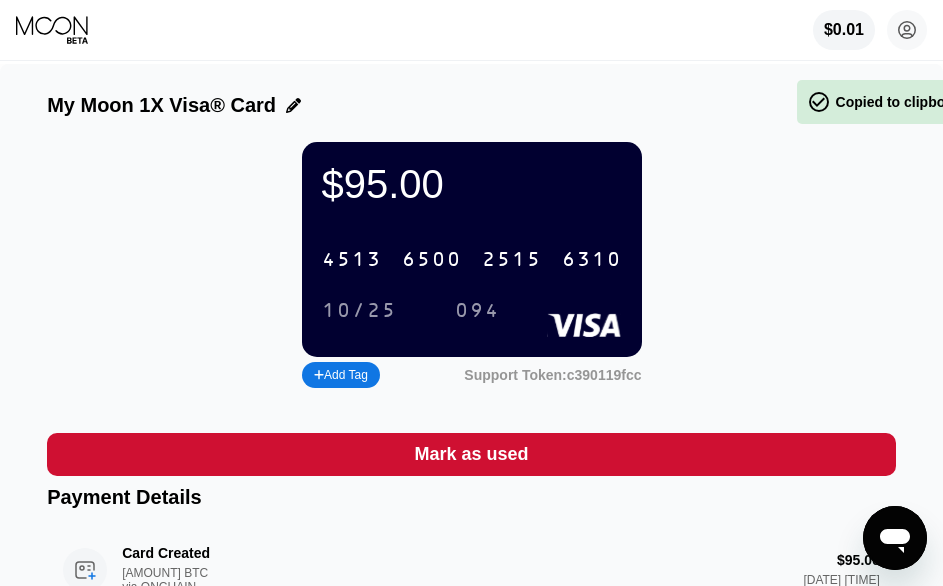 click on "4513 6500 2515 6310" at bounding box center (472, 259) 